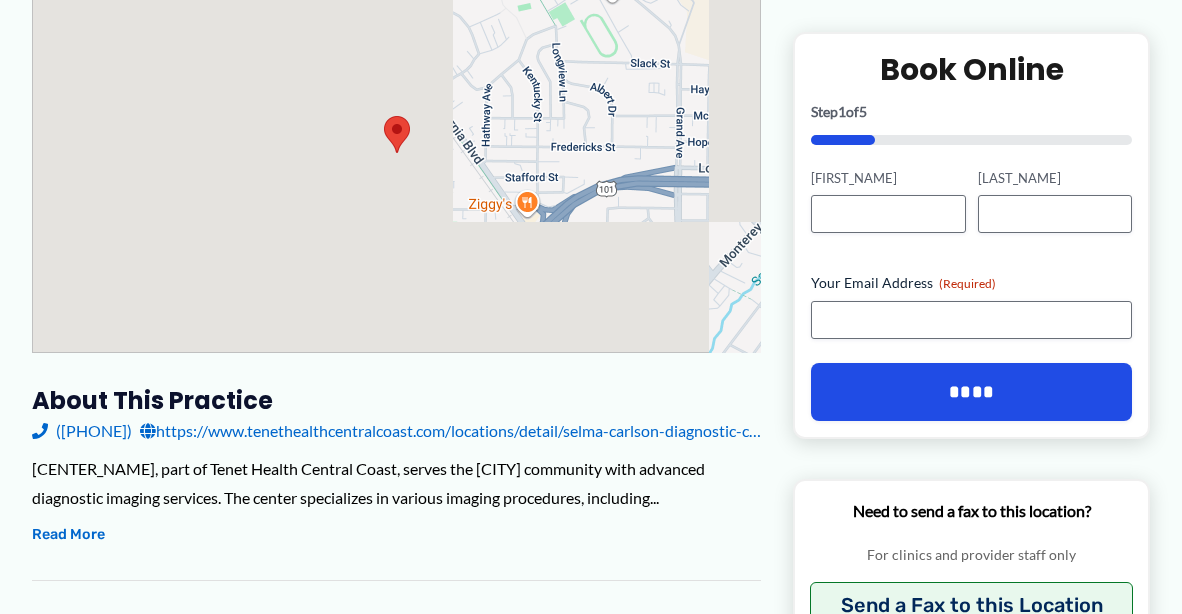 scroll, scrollTop: 352, scrollLeft: 0, axis: vertical 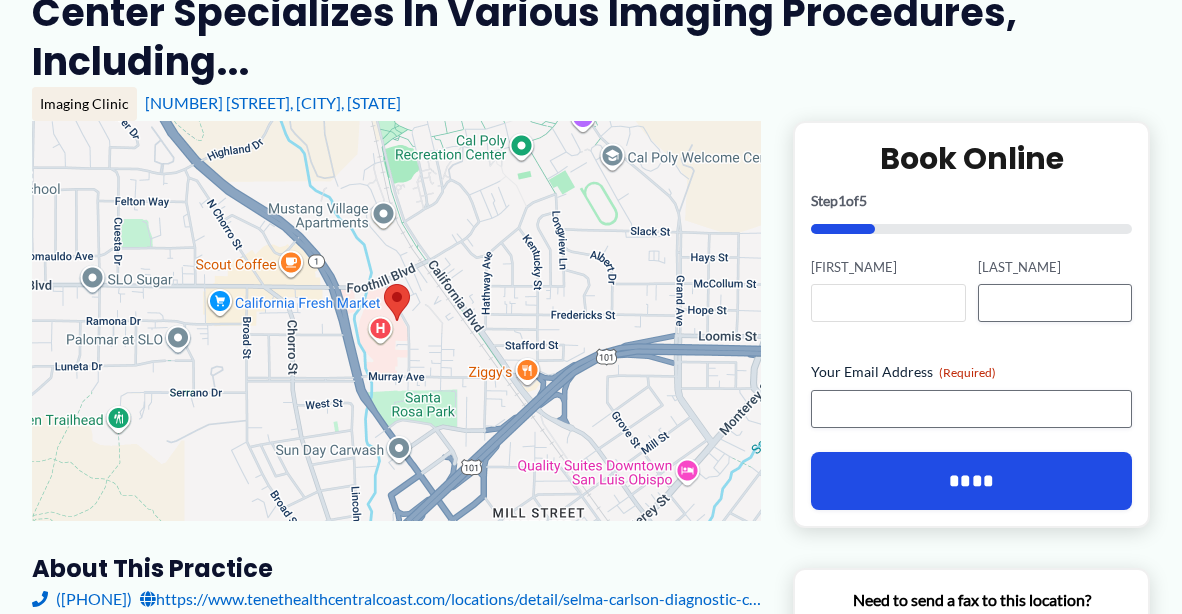 click on "[FIRST_NAME]" at bounding box center (888, 303) 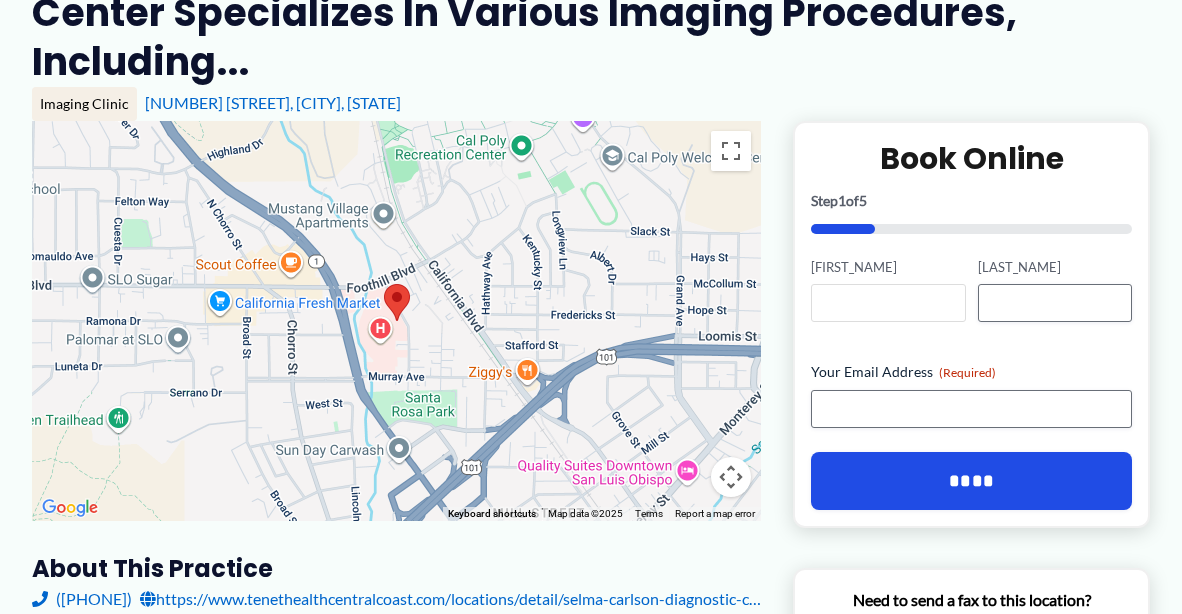 type on "****" 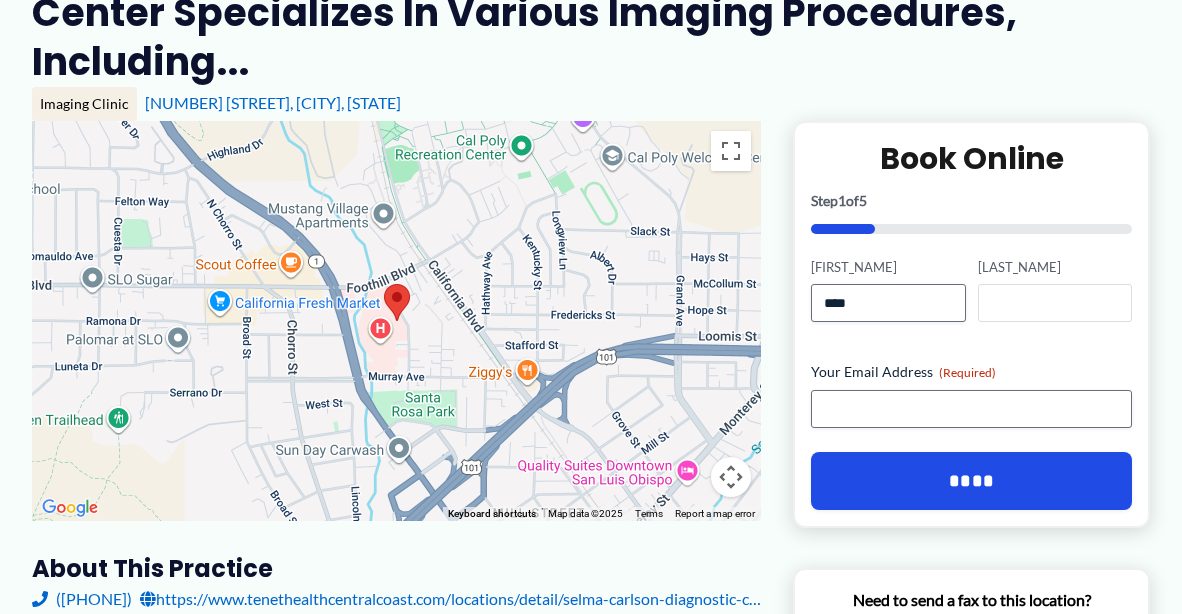 type on "**********" 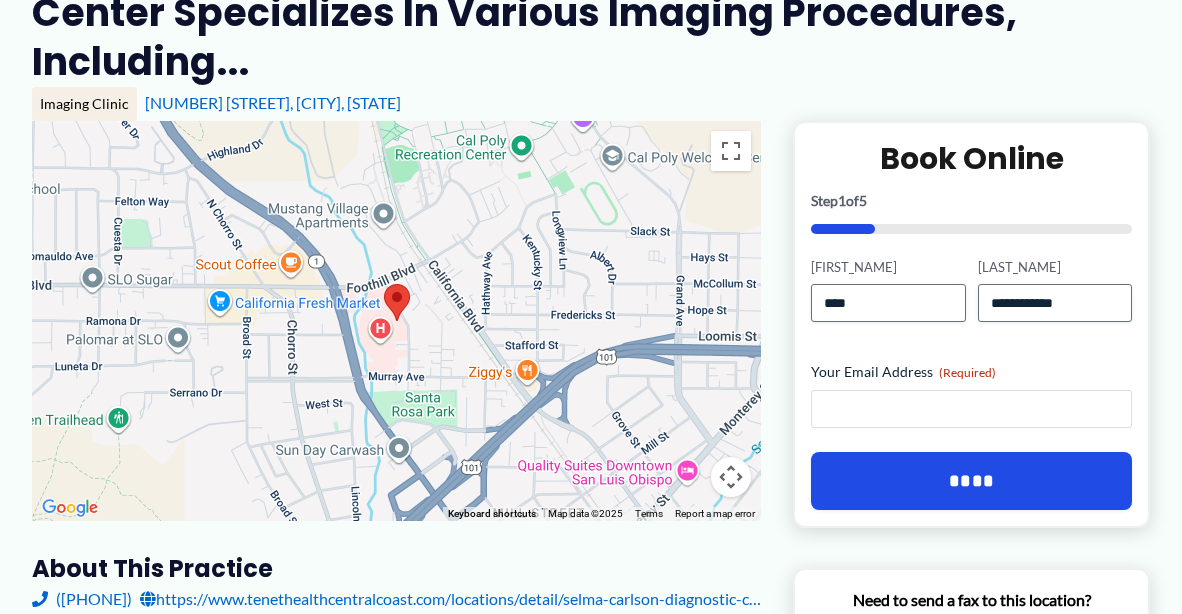 type on "**********" 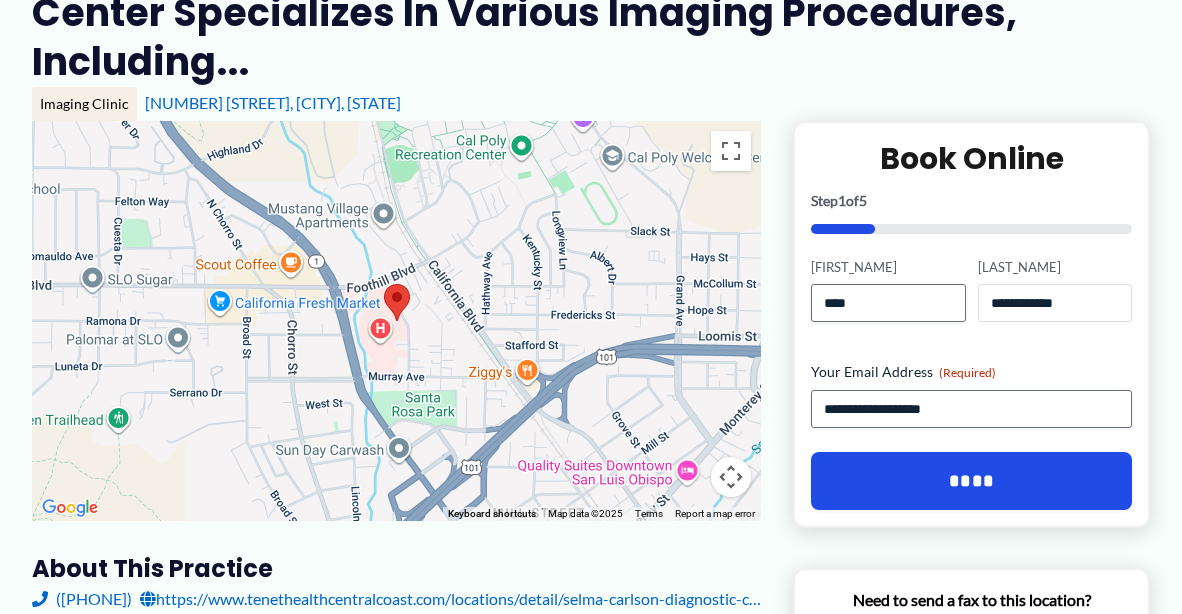 click on "**********" at bounding box center (1055, 303) 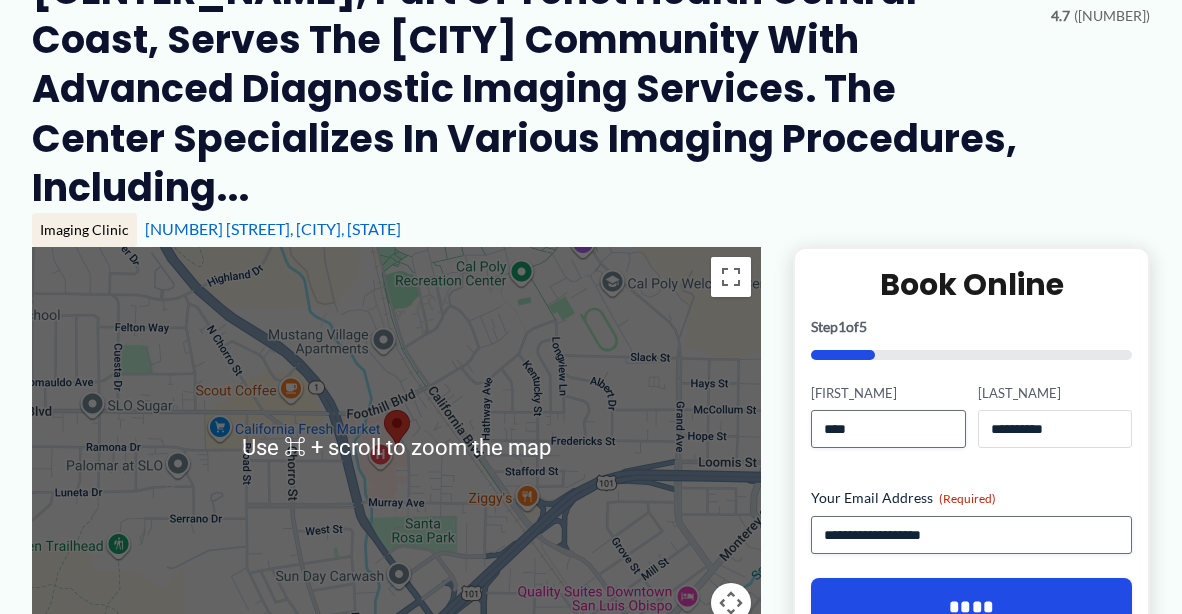 scroll, scrollTop: 268, scrollLeft: 0, axis: vertical 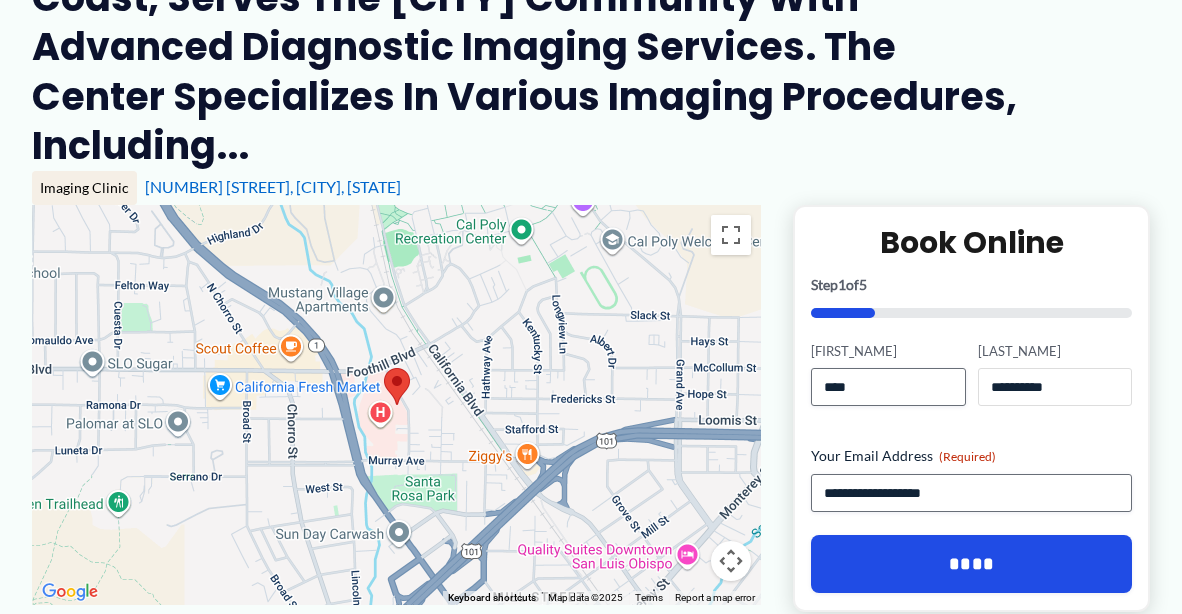 type on "**********" 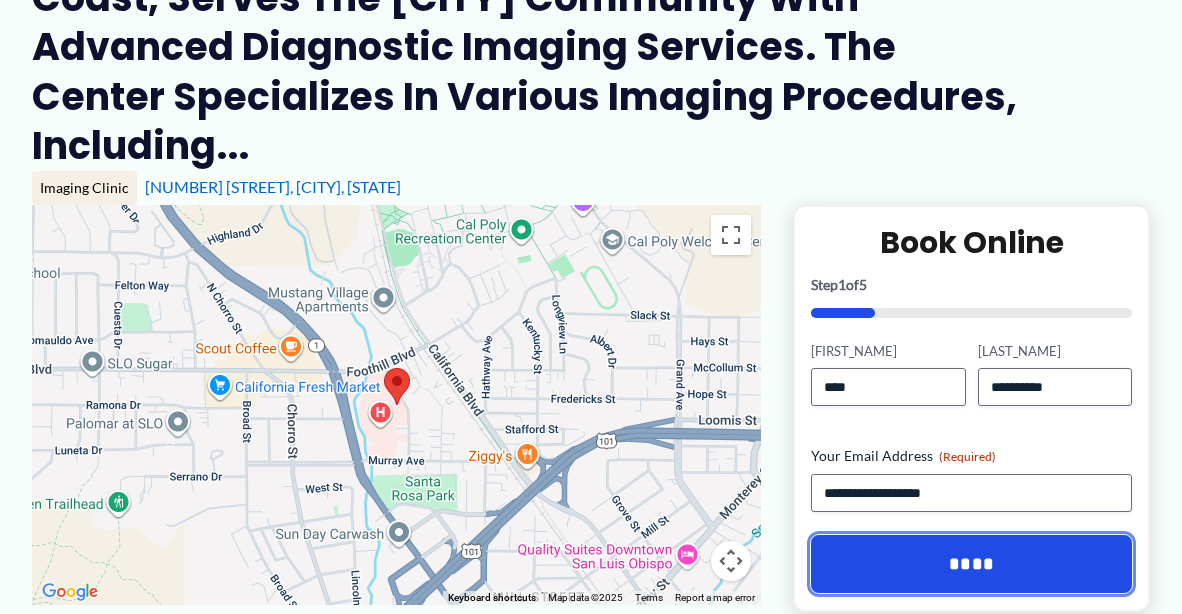 click on "****" at bounding box center [971, 564] 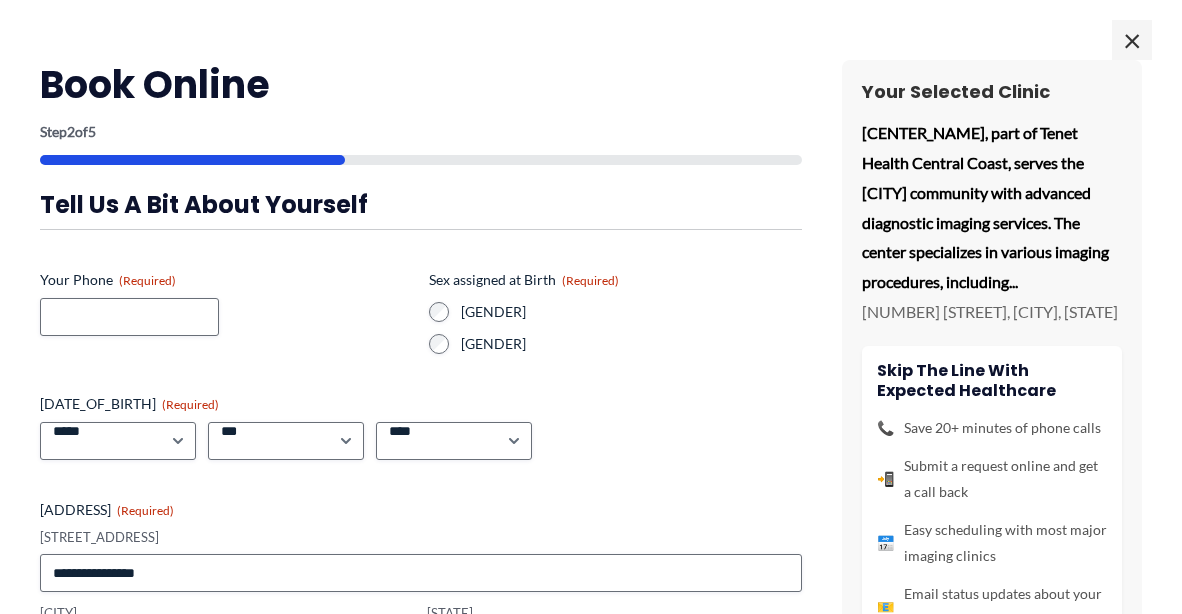 scroll, scrollTop: 0, scrollLeft: 0, axis: both 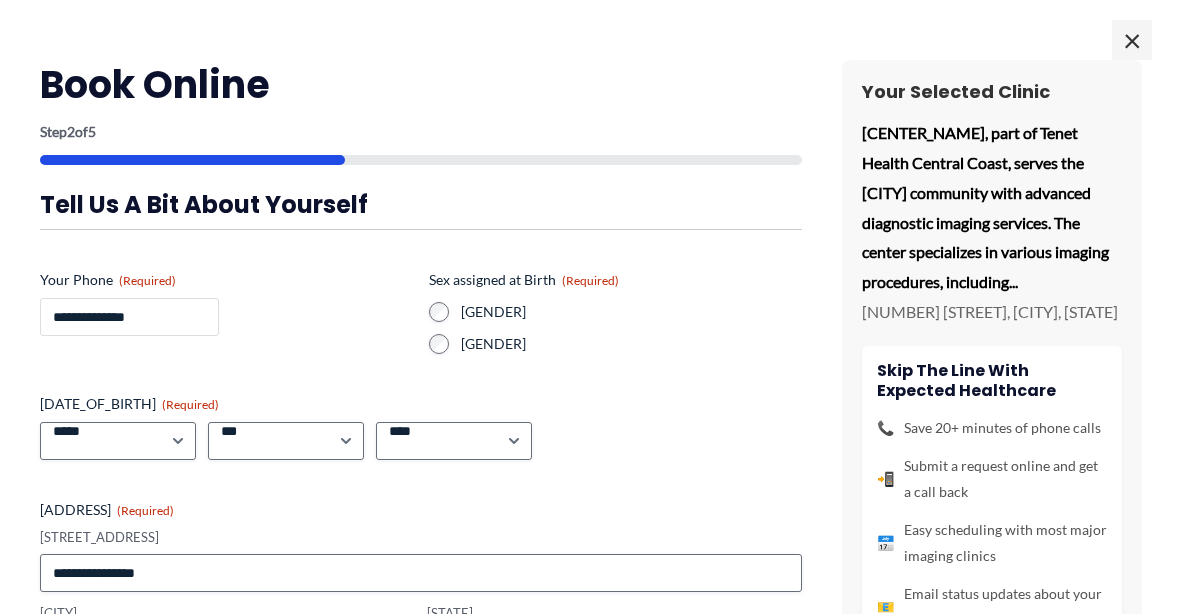 click on "**********" at bounding box center [129, 317] 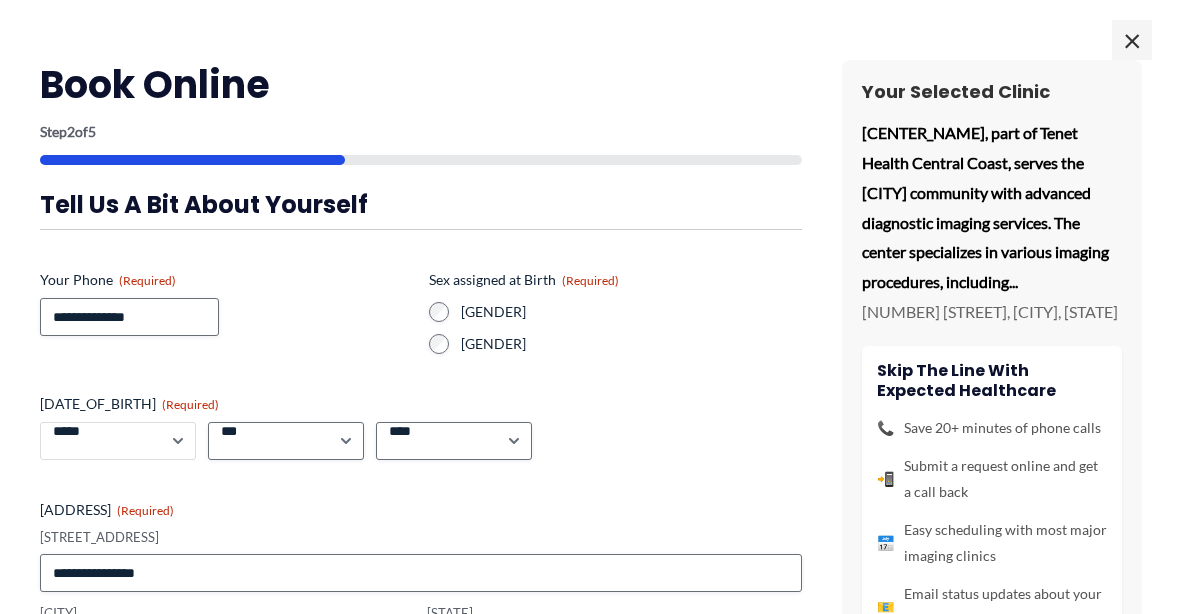 click on "********* * * * * * * * * * ** ** **" at bounding box center [118, 441] 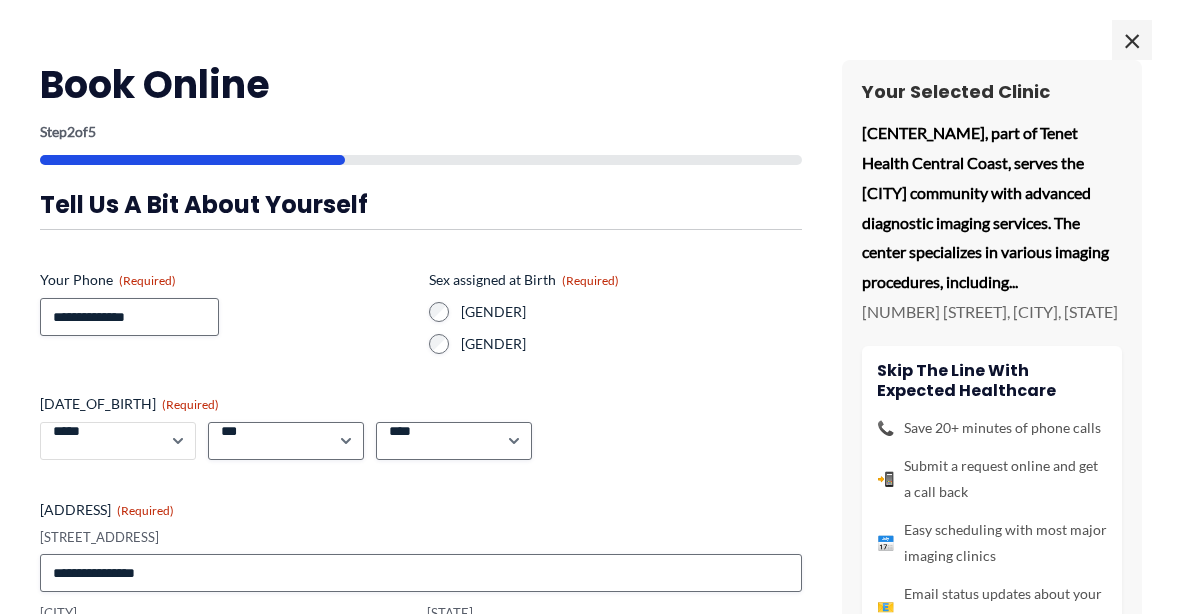 select on "*" 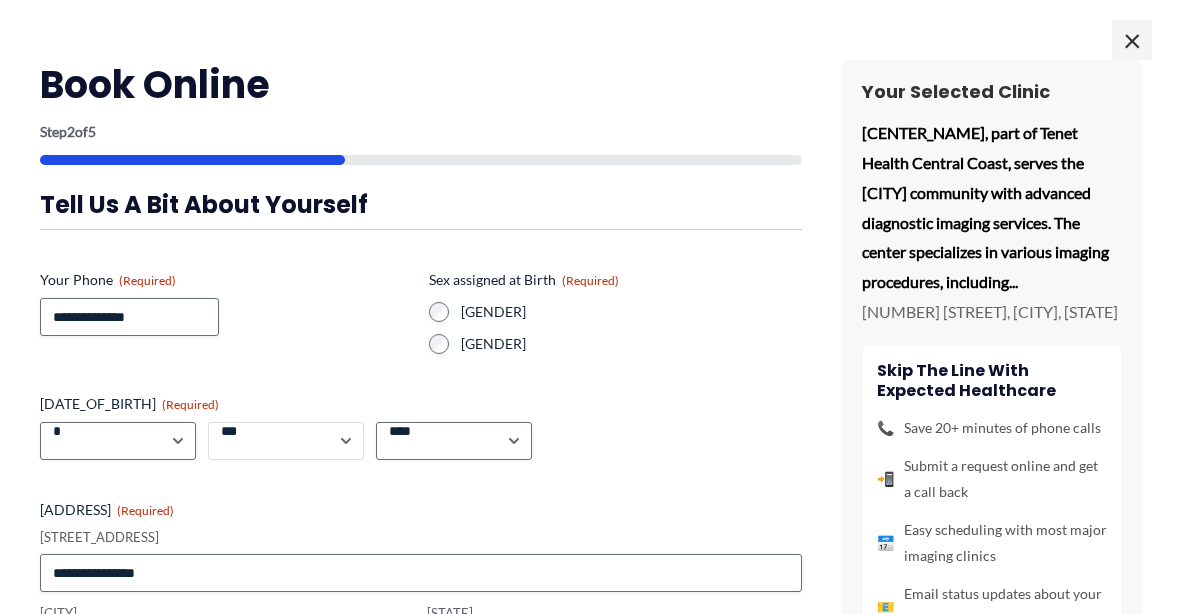click on "**********" at bounding box center [286, 441] 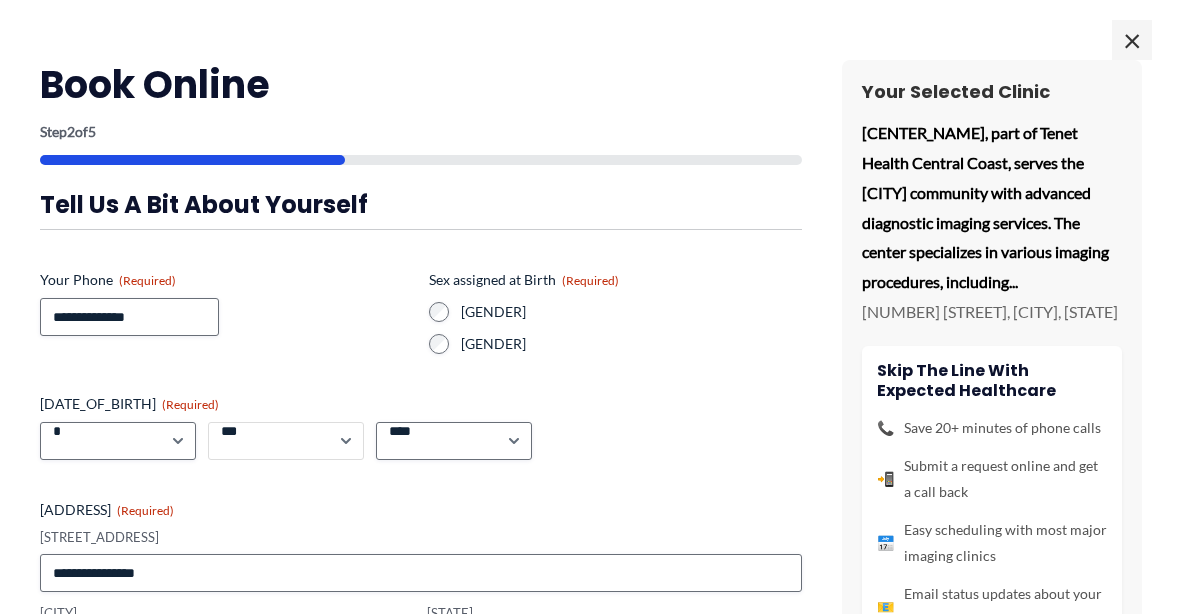 select on "*" 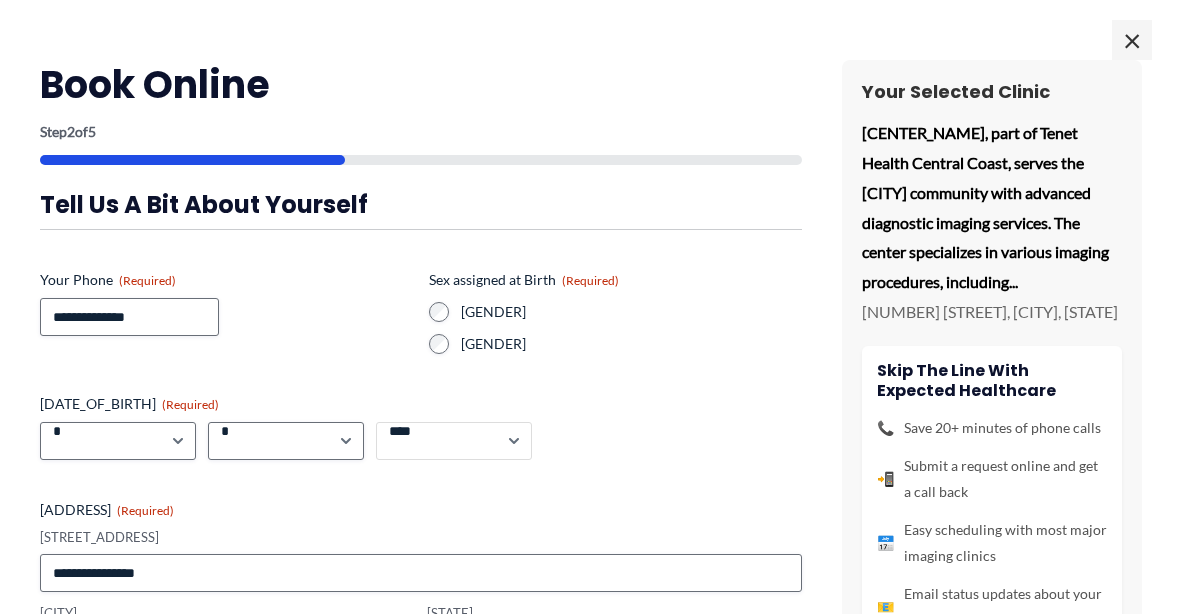 click on "**** **** **** **** **** **** **** **** **** **** **** **** **** **** **** **** **** **** **** **** **** **** **** **** **** **** **** **** **** **** **** **** **** **** **** **** **** **** **** **** **** **** **** **** **** **** **** **** **** **** **** **** **** **** **** **** **** **** **** **** **** **** **** **** **** **** **** **** **** **** **** **** **** **** **** **** **** **** **** **** **** **** **** **** **** **** **** **** **** **** **** **** **** **** **** **** **** **** **** **** **** **** **** **** **** **** **** ****" at bounding box center (454, 441) 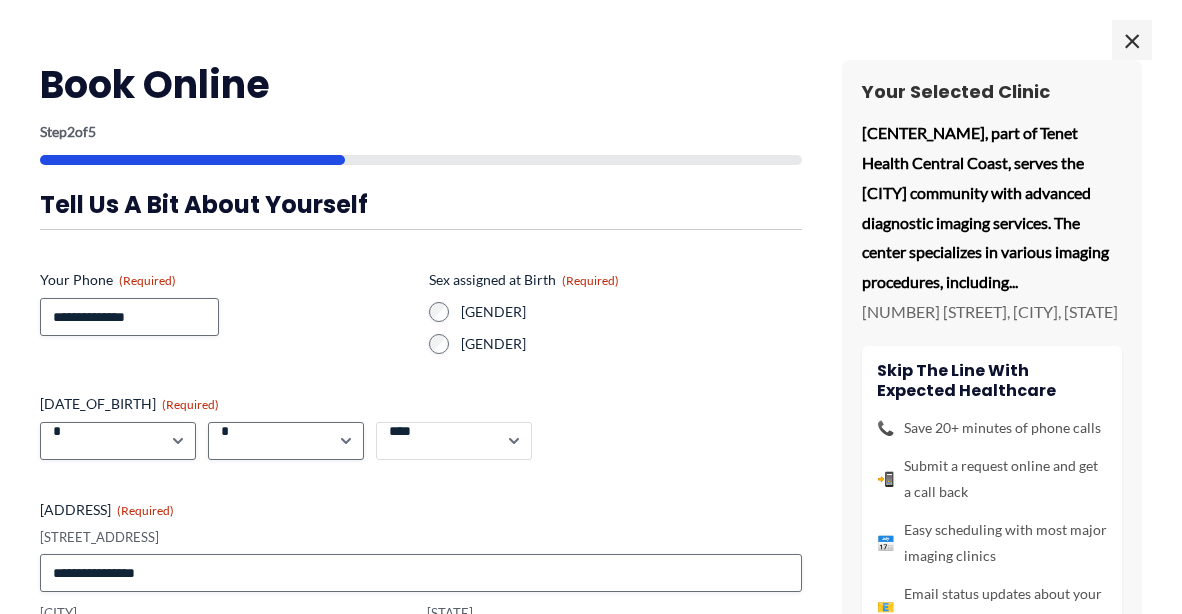 select on "****" 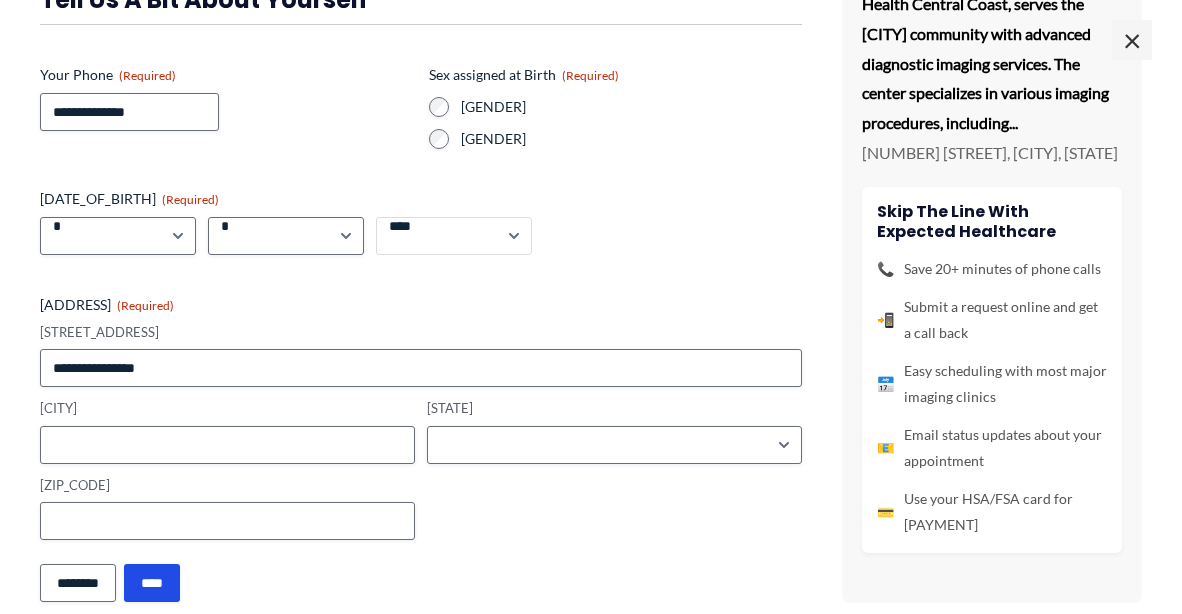 scroll, scrollTop: 233, scrollLeft: 0, axis: vertical 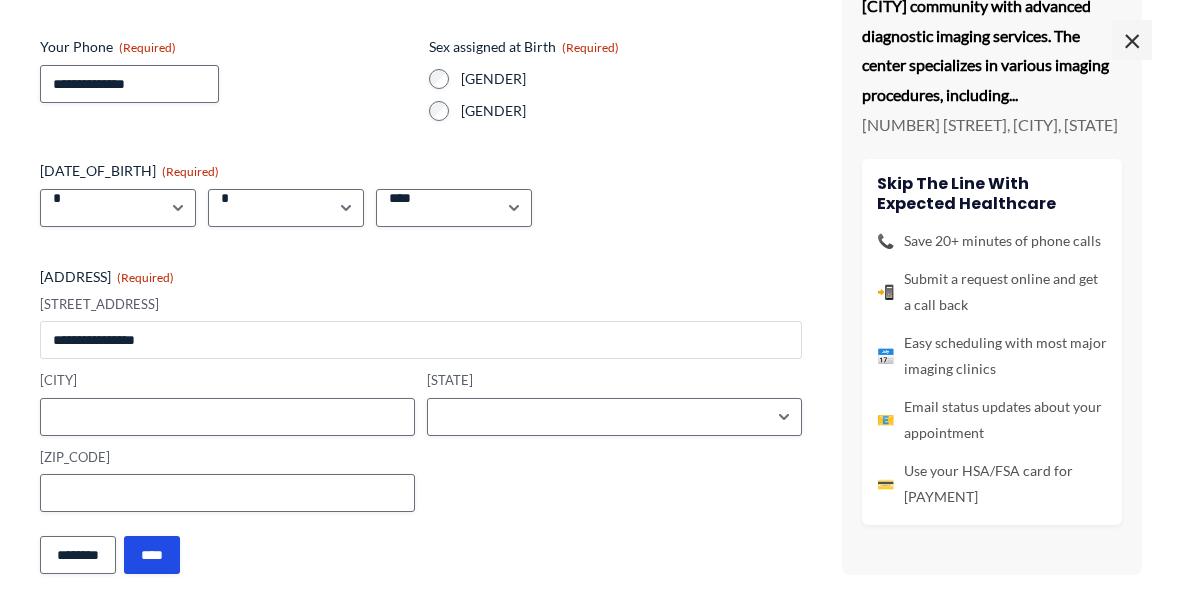 click on "[STREET_ADDRESS]" at bounding box center (421, 340) 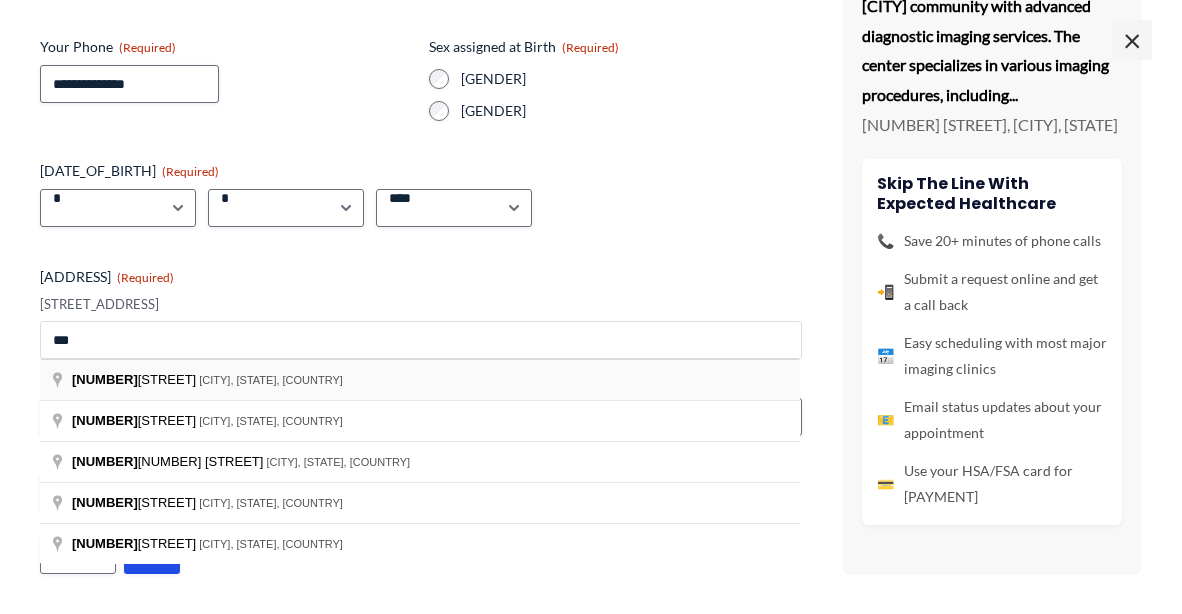 type on "***" 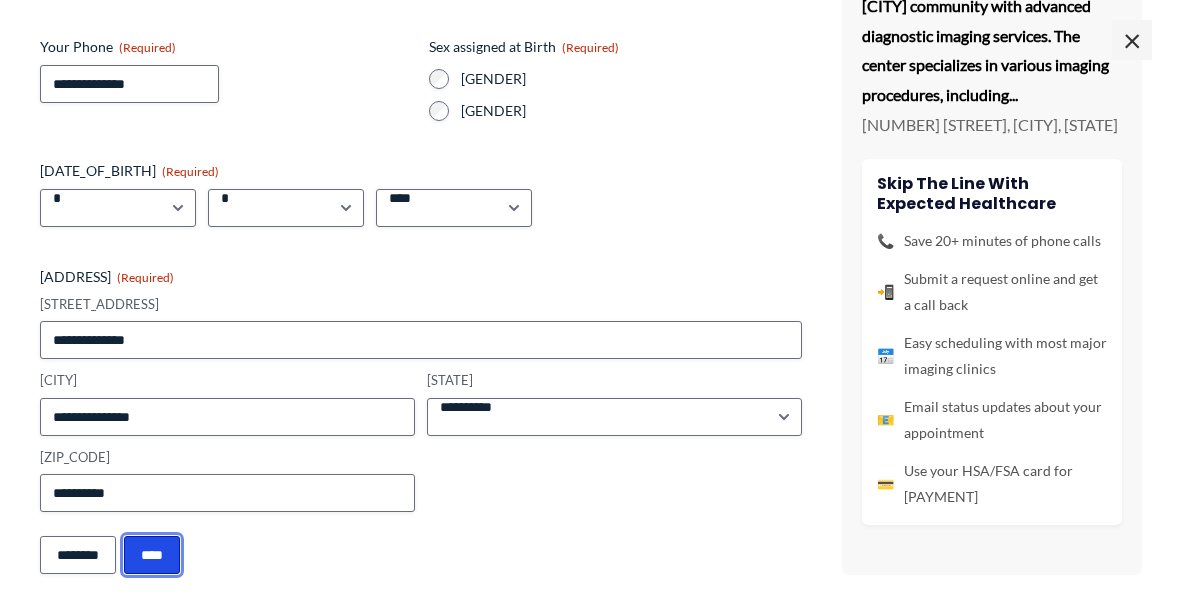 click on "****" at bounding box center [152, 555] 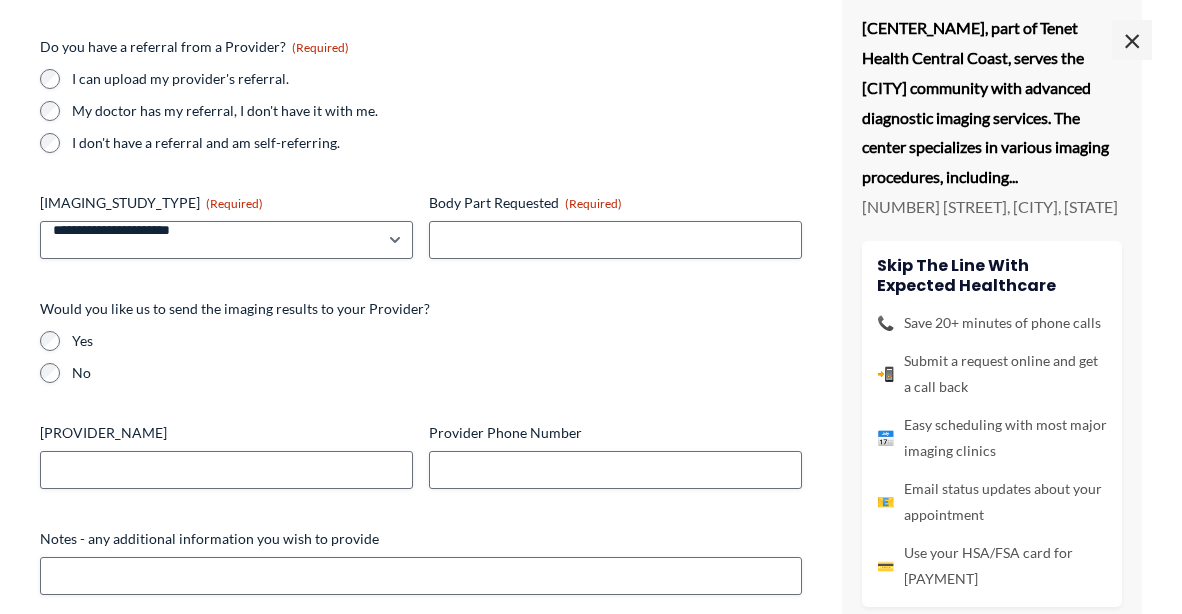 scroll, scrollTop: 0, scrollLeft: 0, axis: both 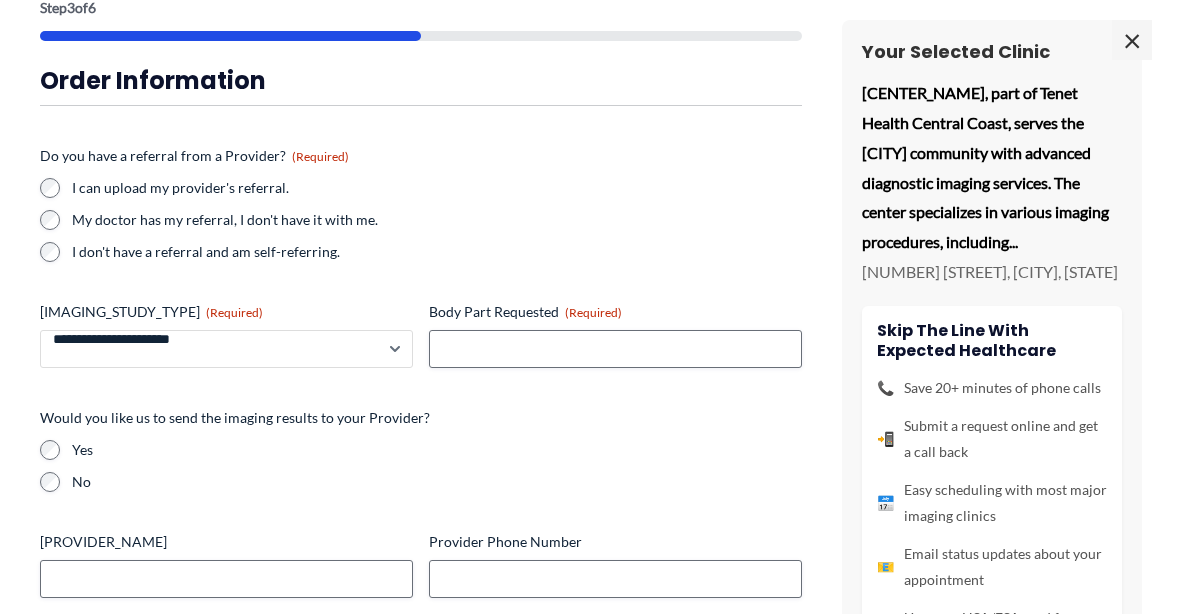 click on "**********" at bounding box center [226, 349] 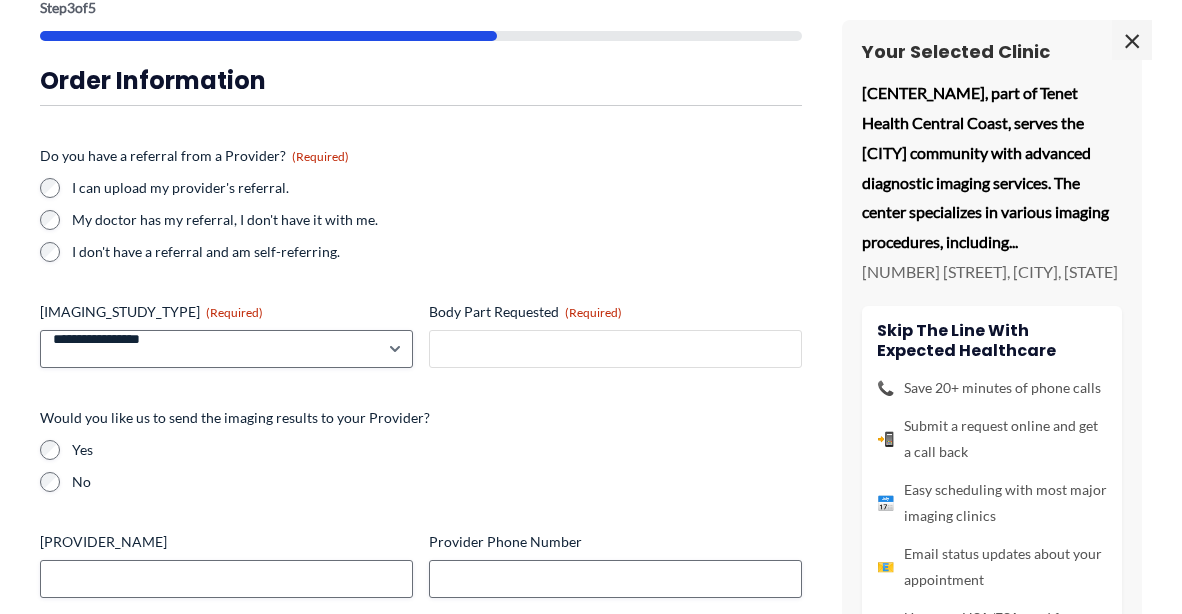 click on "[BODY_PART_REQUESTED] (Required)" at bounding box center (615, 349) 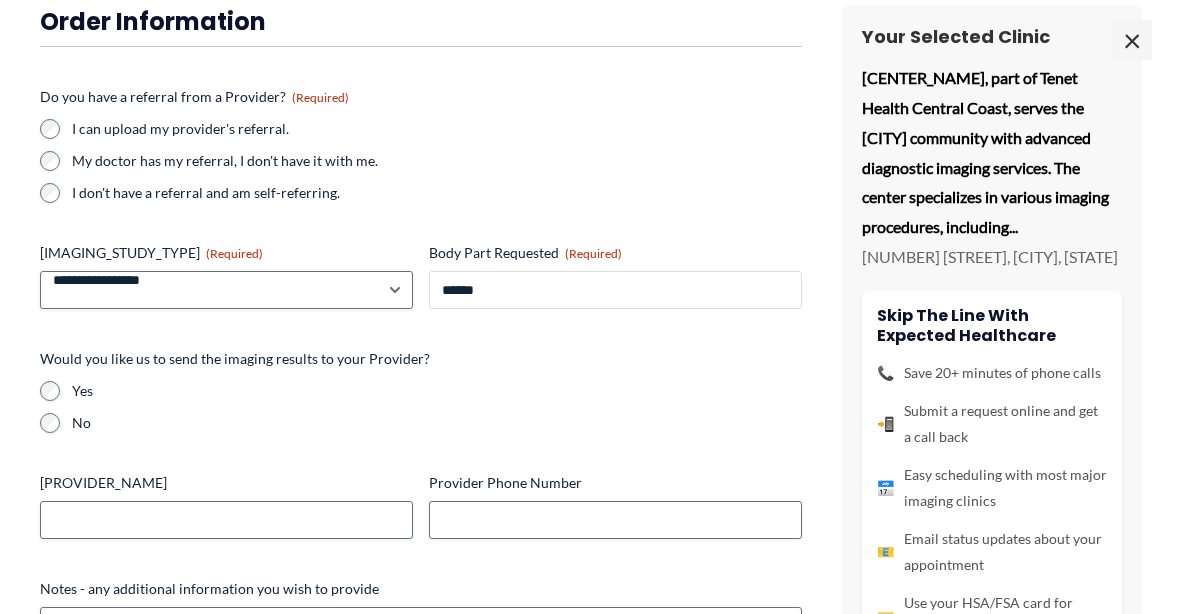 scroll, scrollTop: 189, scrollLeft: 0, axis: vertical 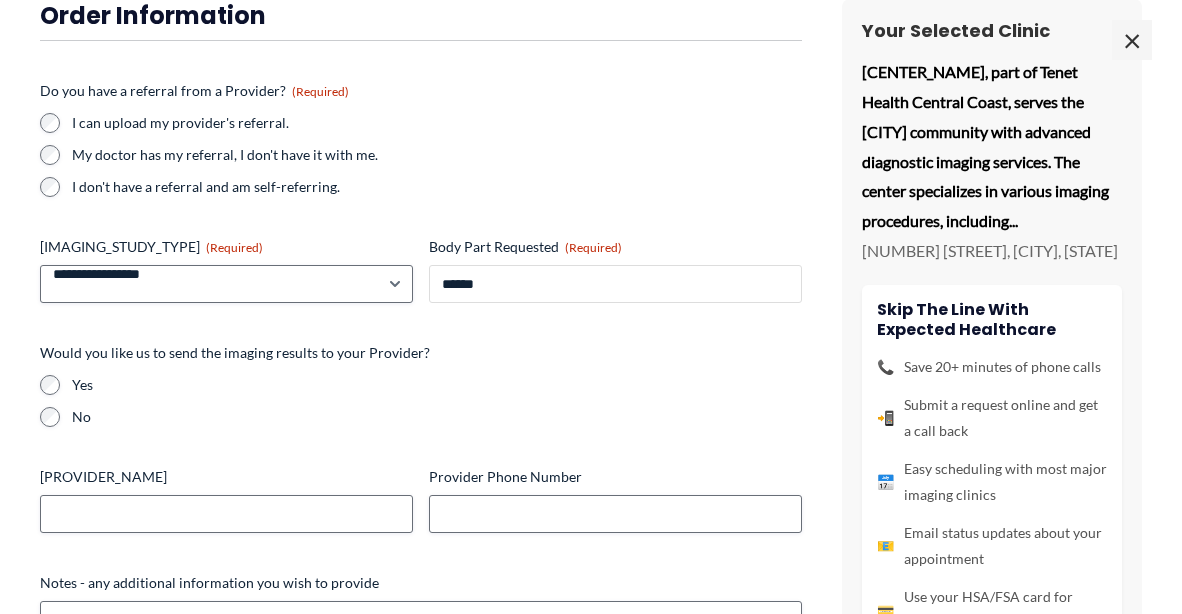 type on "******" 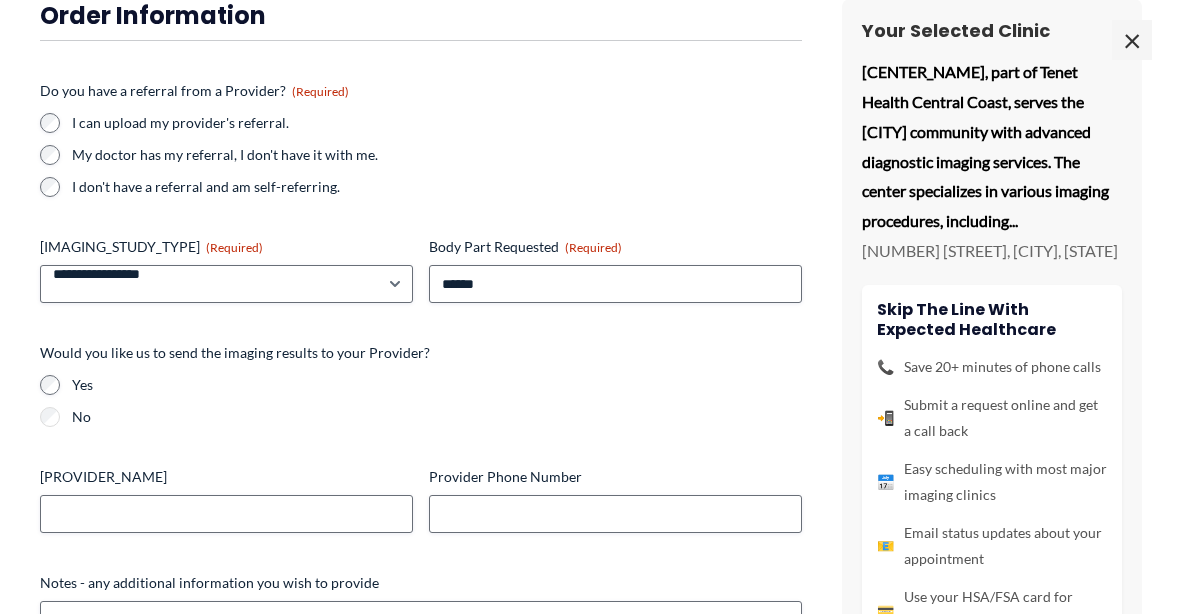 scroll, scrollTop: 316, scrollLeft: 0, axis: vertical 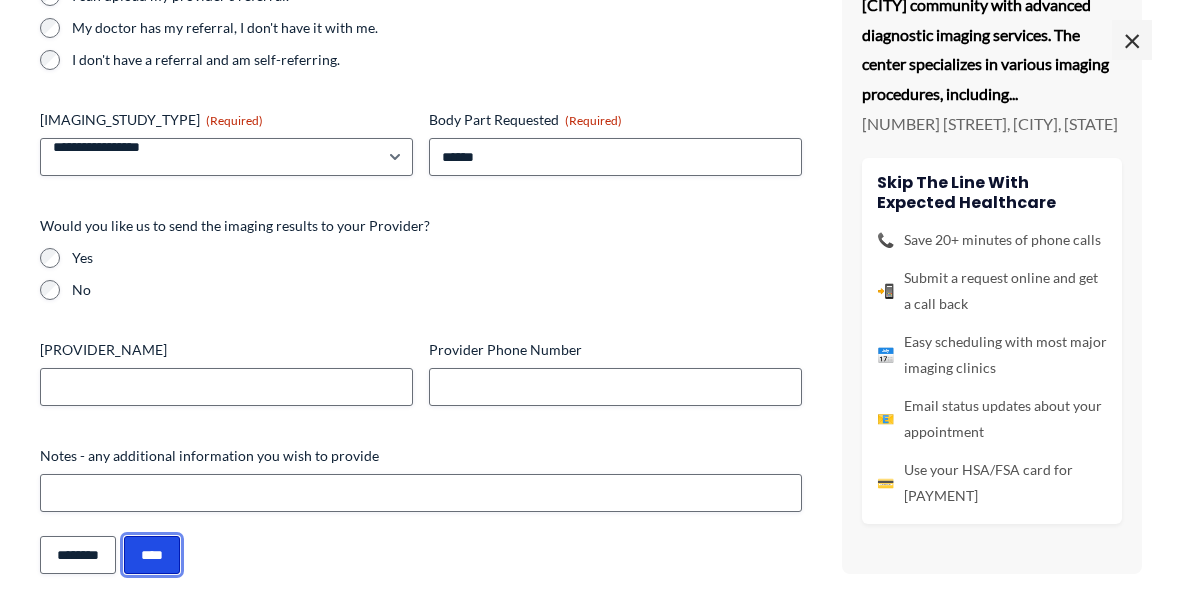 click on "****" at bounding box center (152, 555) 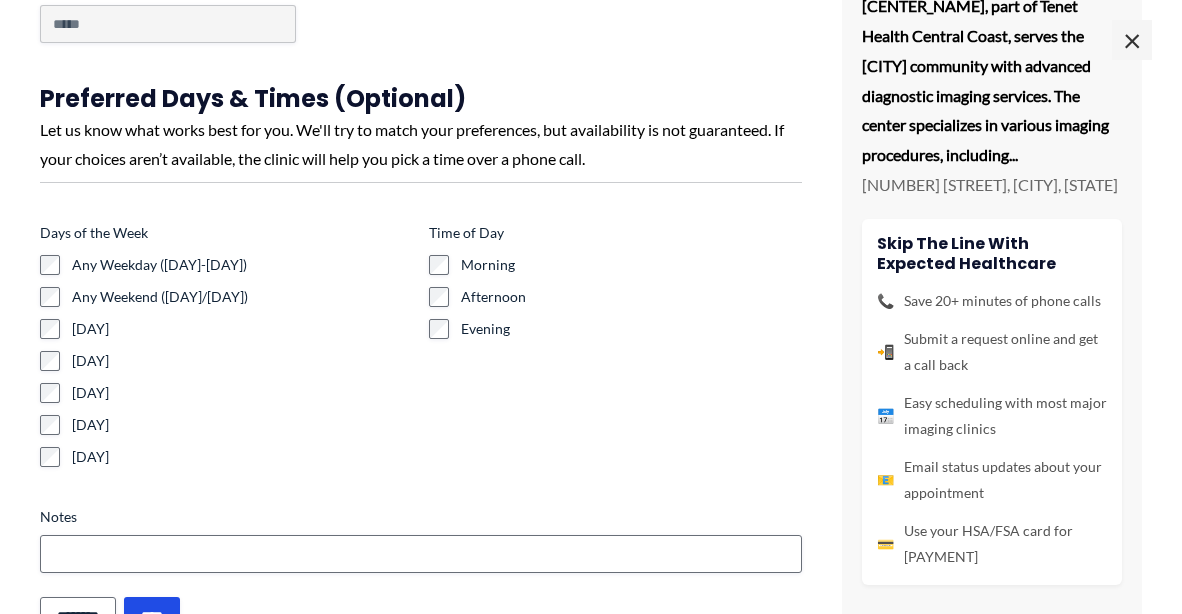 scroll, scrollTop: 0, scrollLeft: 0, axis: both 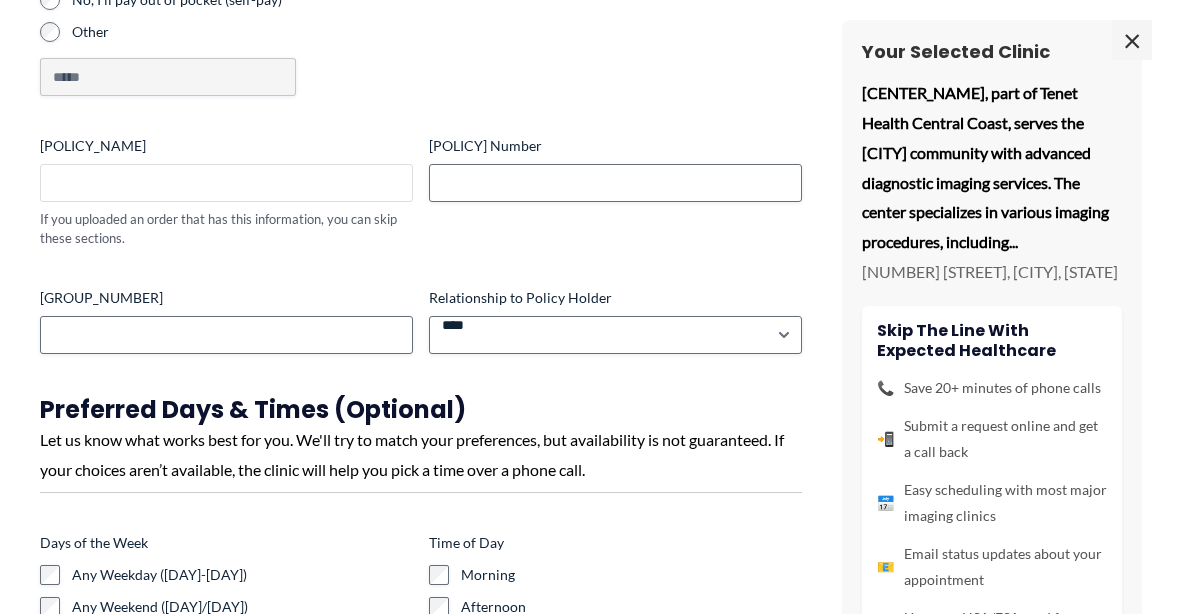 click on "[POLICY_NAME]" at bounding box center (226, 183) 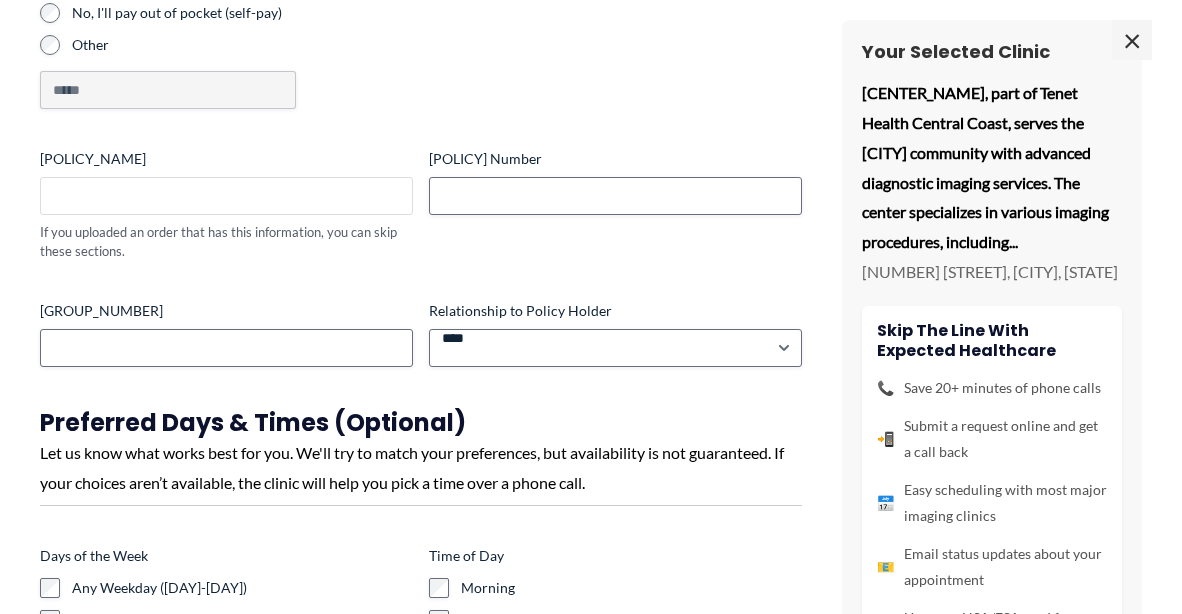 scroll, scrollTop: 248, scrollLeft: 0, axis: vertical 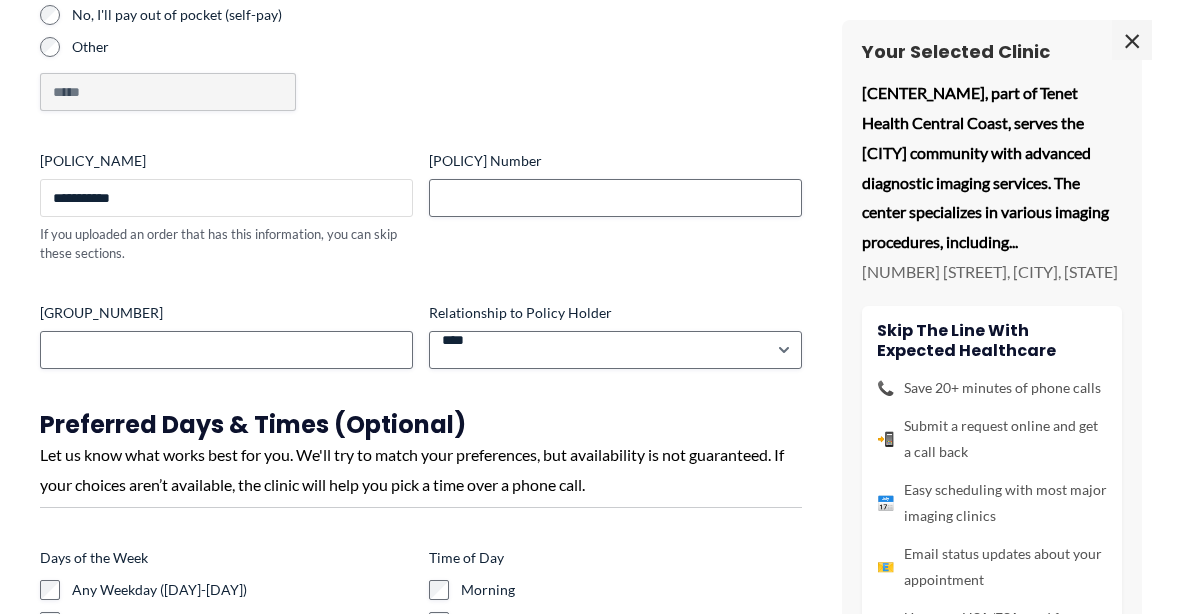 type on "**********" 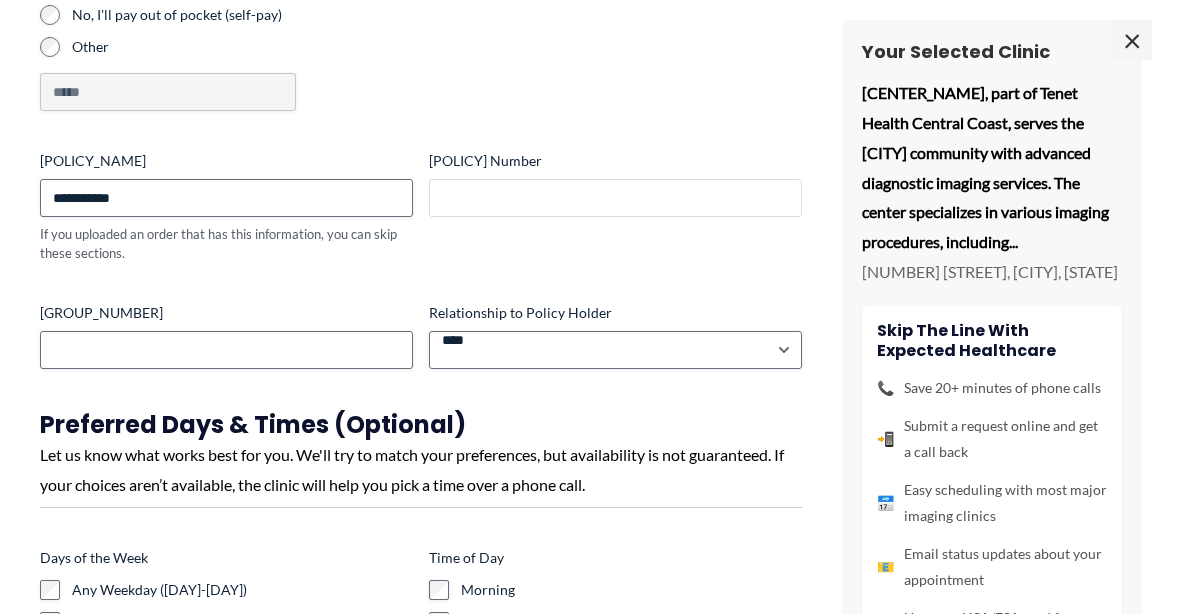 click on "[POLICY] Number" at bounding box center [615, 198] 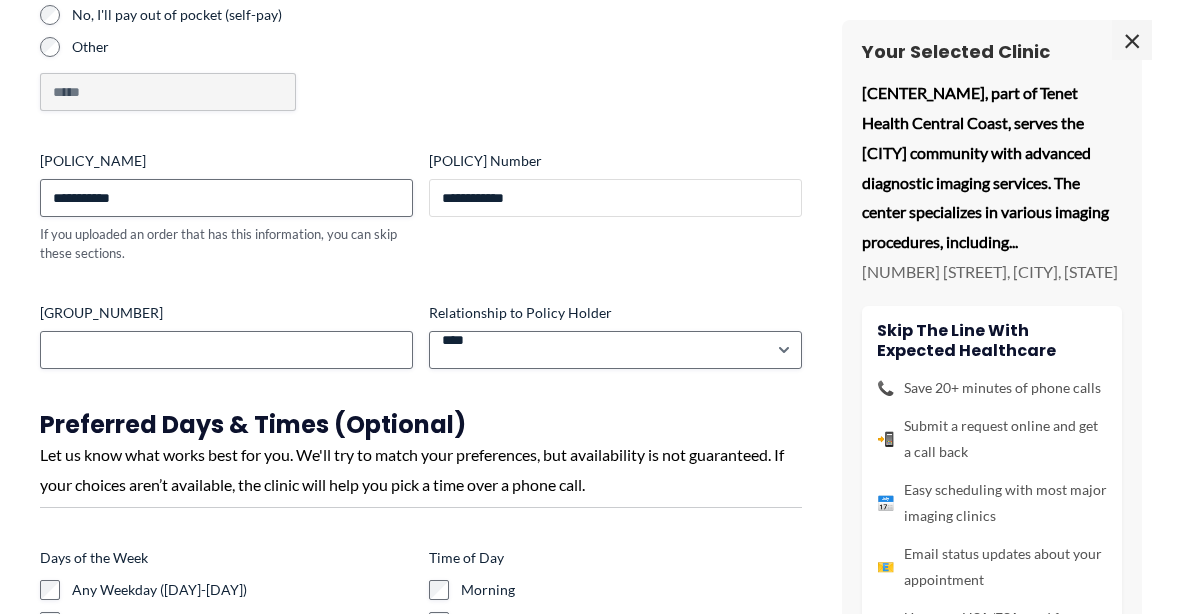 type on "**********" 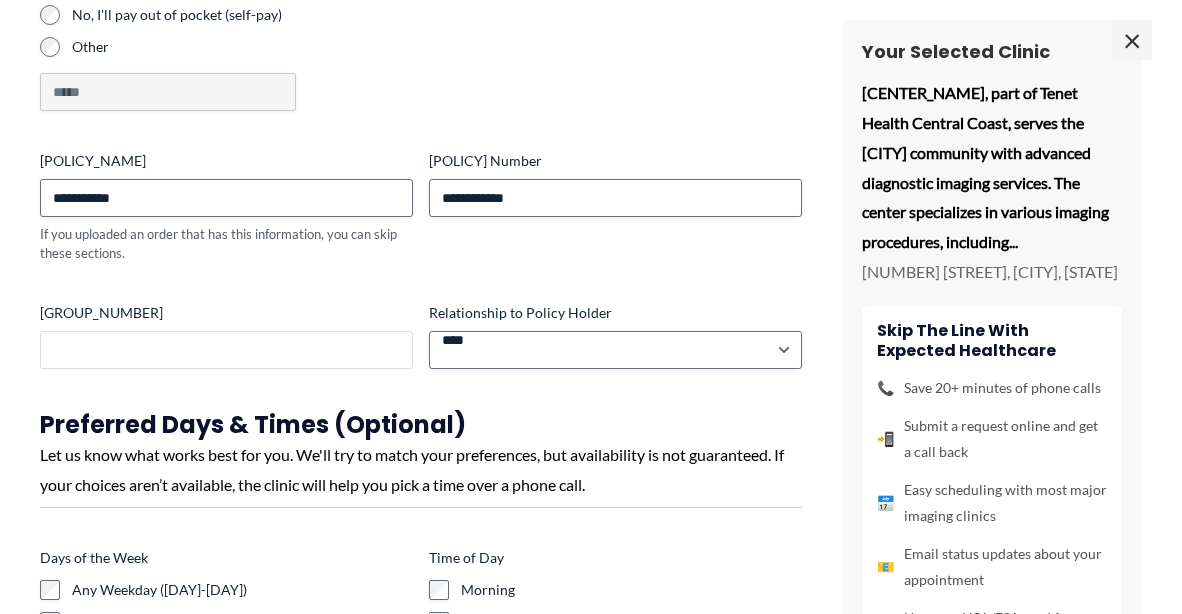 click on "[GROUP_NUMBER]" at bounding box center [226, 350] 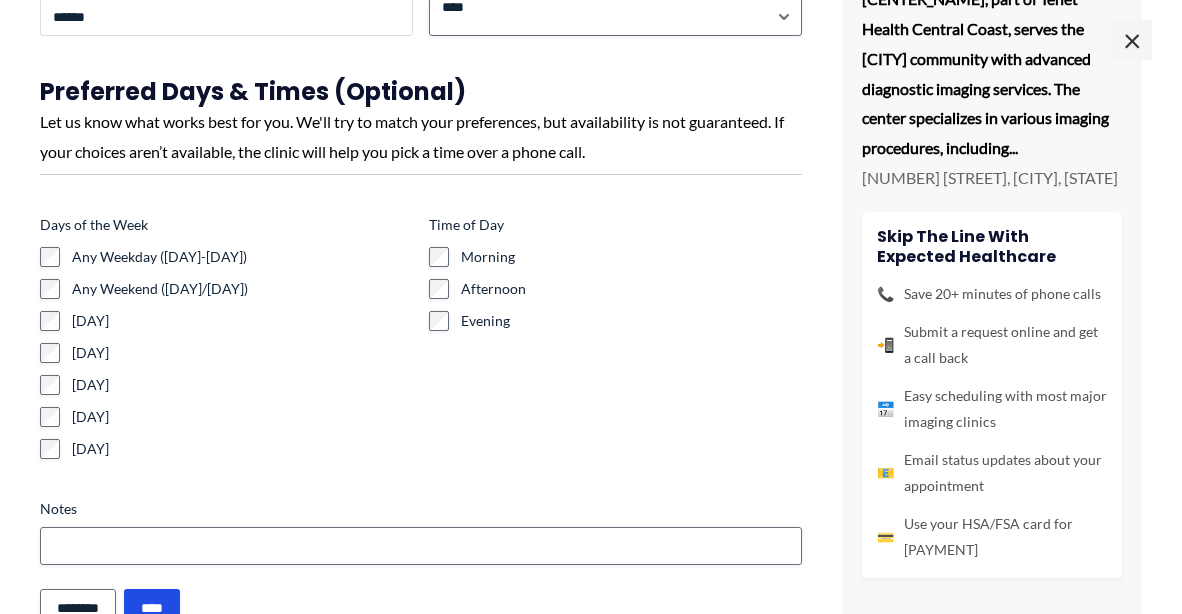 scroll, scrollTop: 583, scrollLeft: 0, axis: vertical 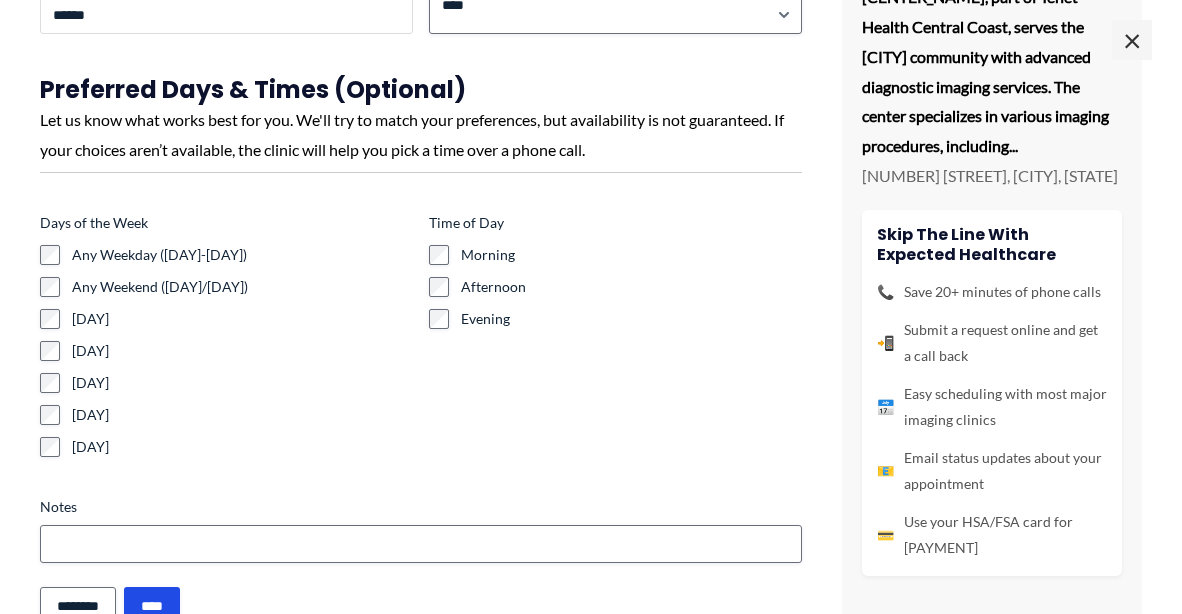 type on "******" 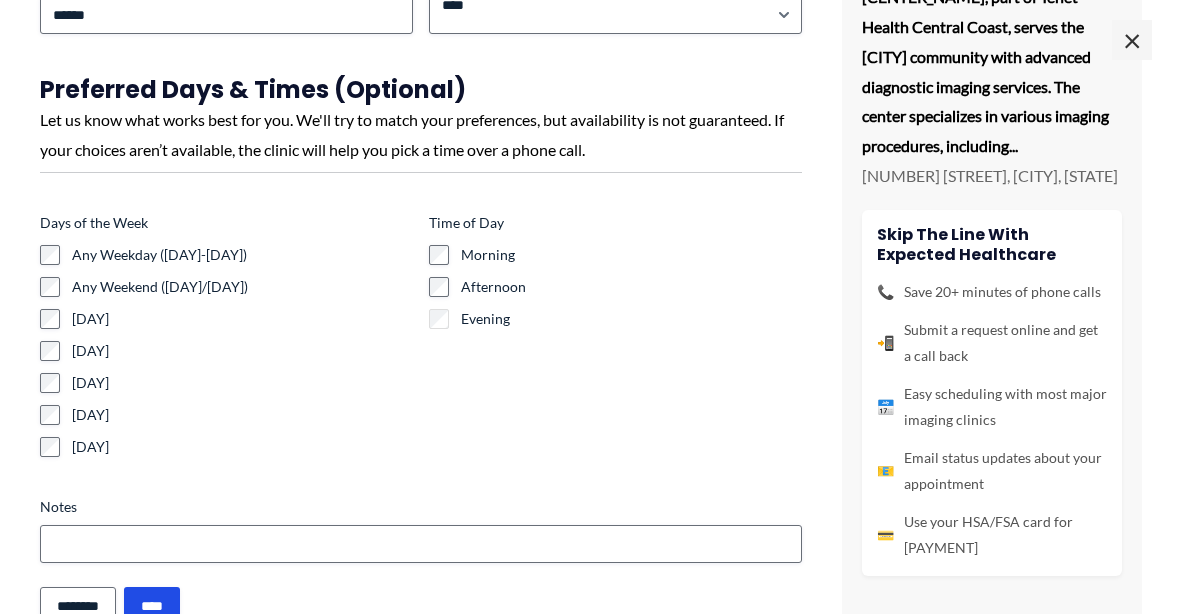 scroll, scrollTop: 634, scrollLeft: 0, axis: vertical 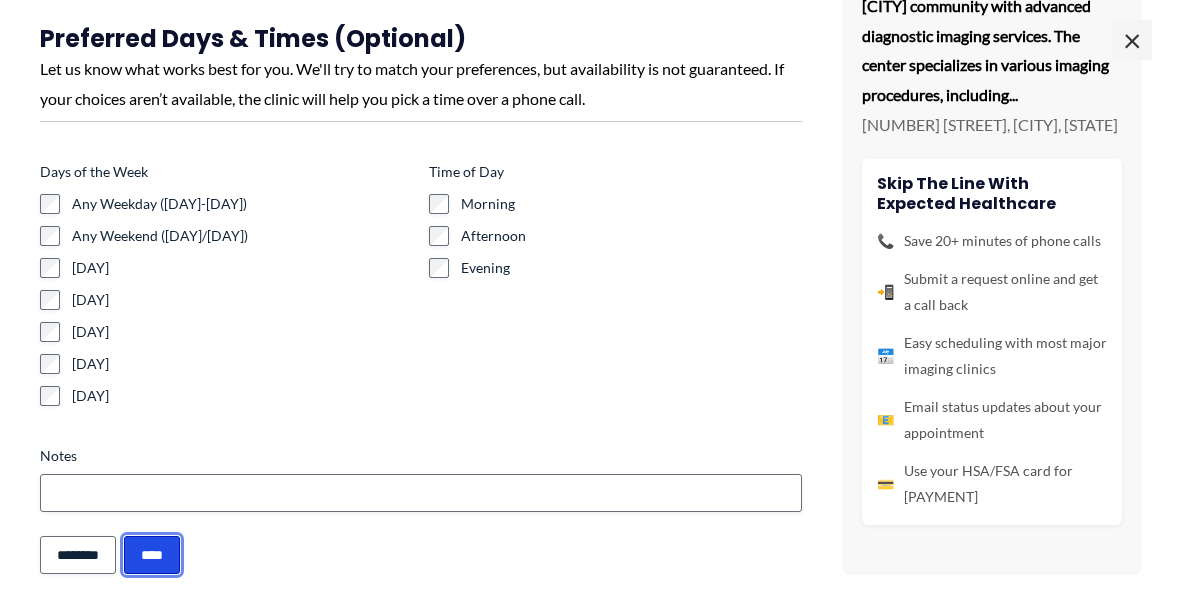 click on "****" at bounding box center (152, 555) 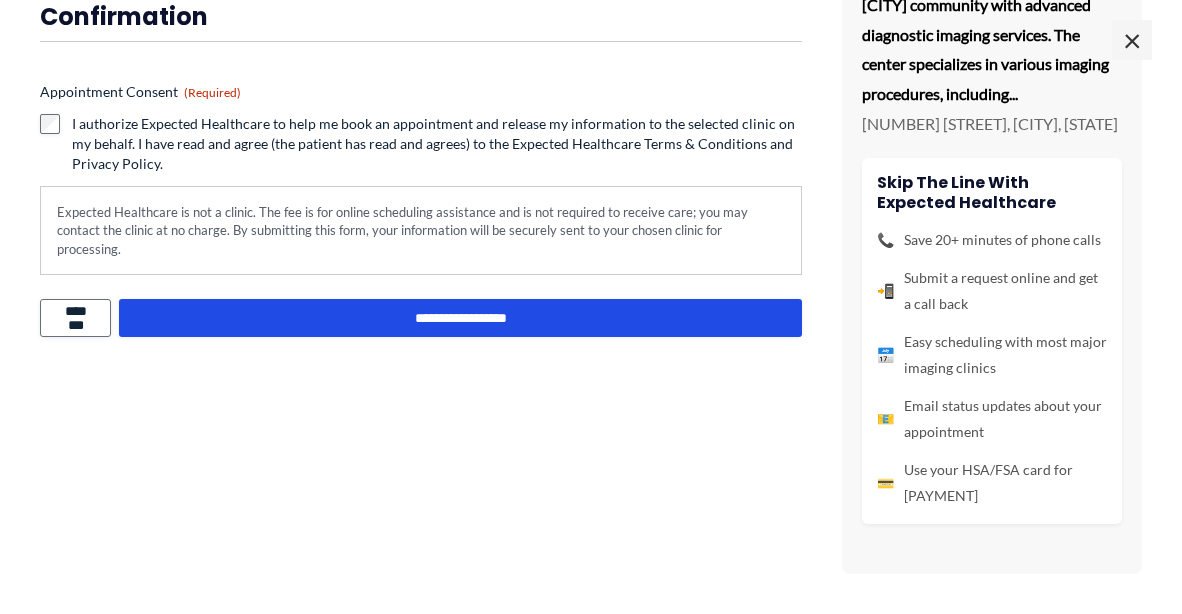 scroll, scrollTop: 39, scrollLeft: 0, axis: vertical 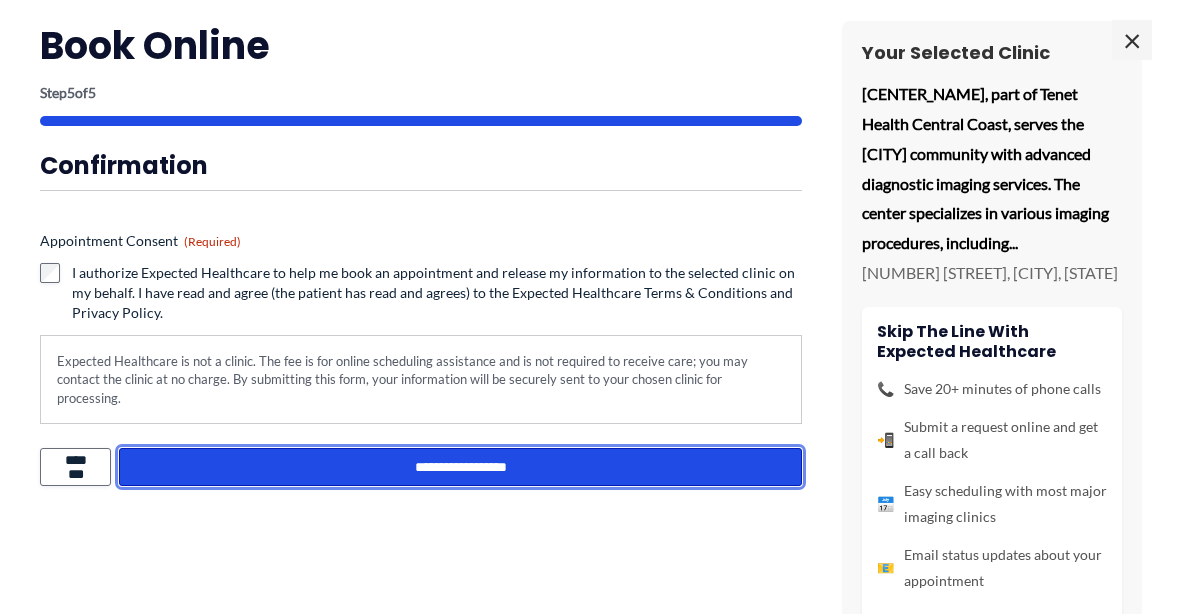 click on "**********" at bounding box center (460, 467) 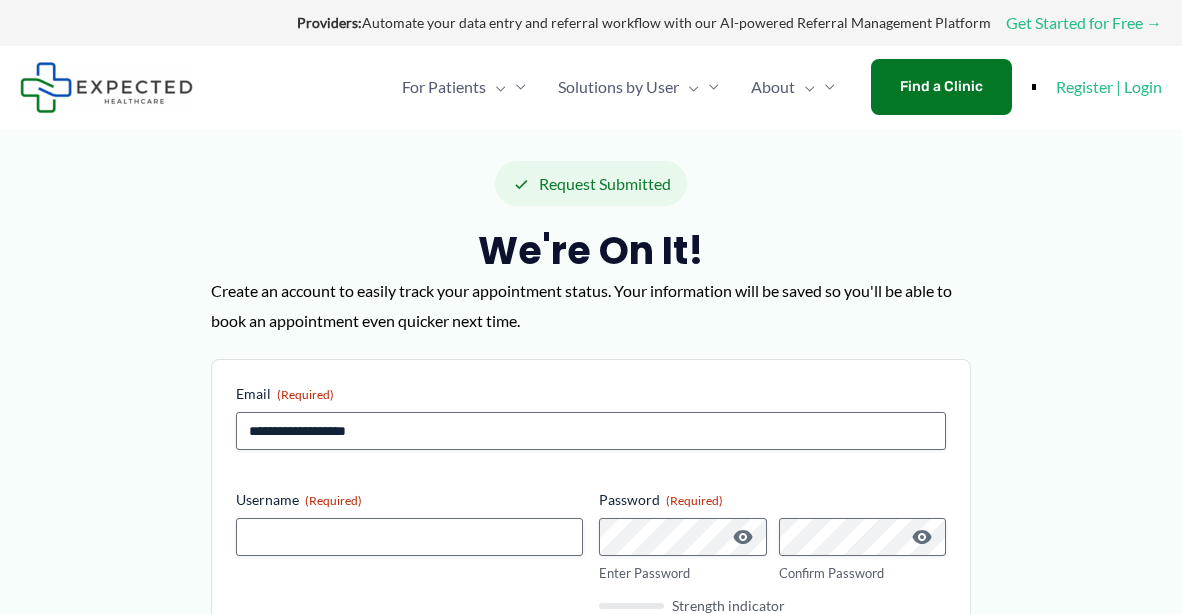 scroll, scrollTop: 0, scrollLeft: 0, axis: both 